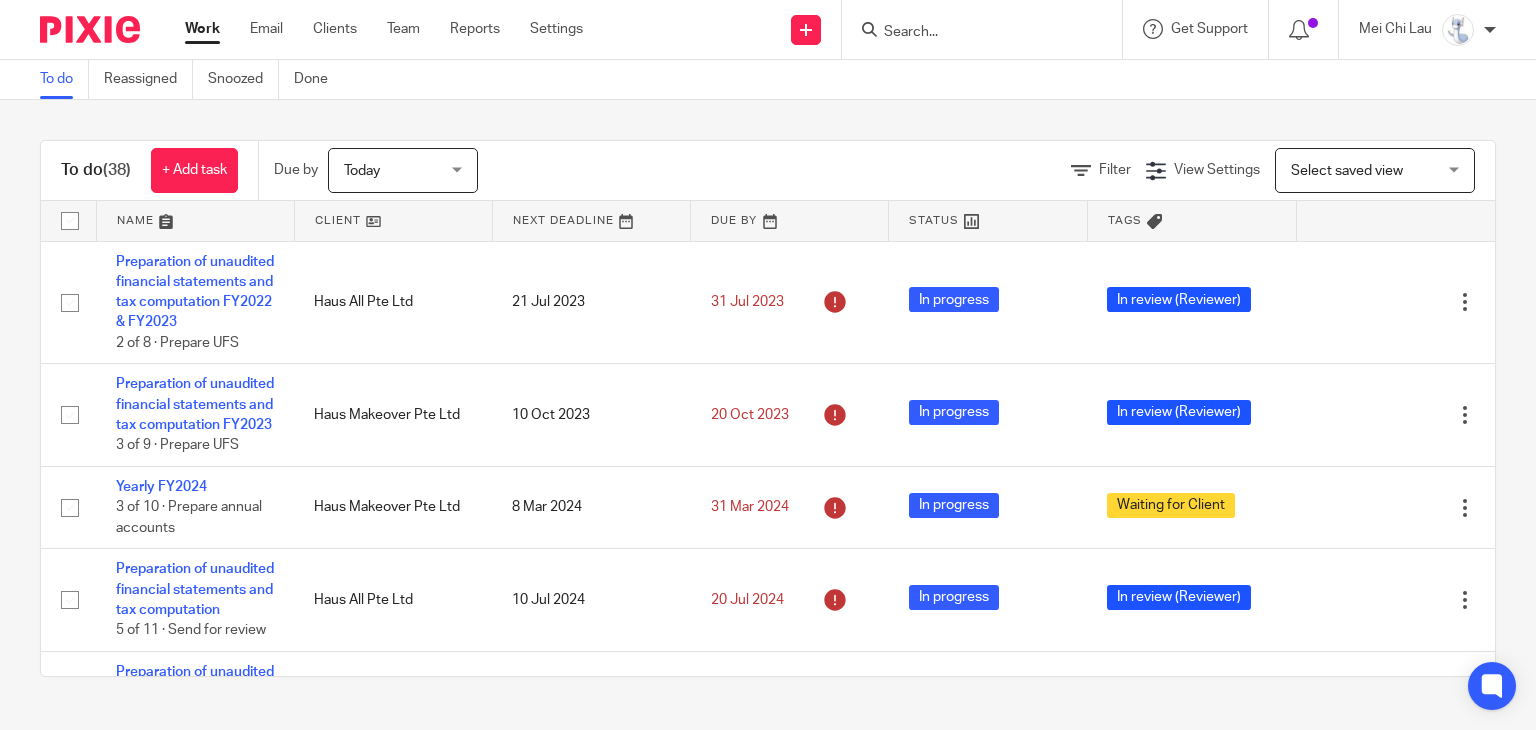 scroll, scrollTop: 0, scrollLeft: 0, axis: both 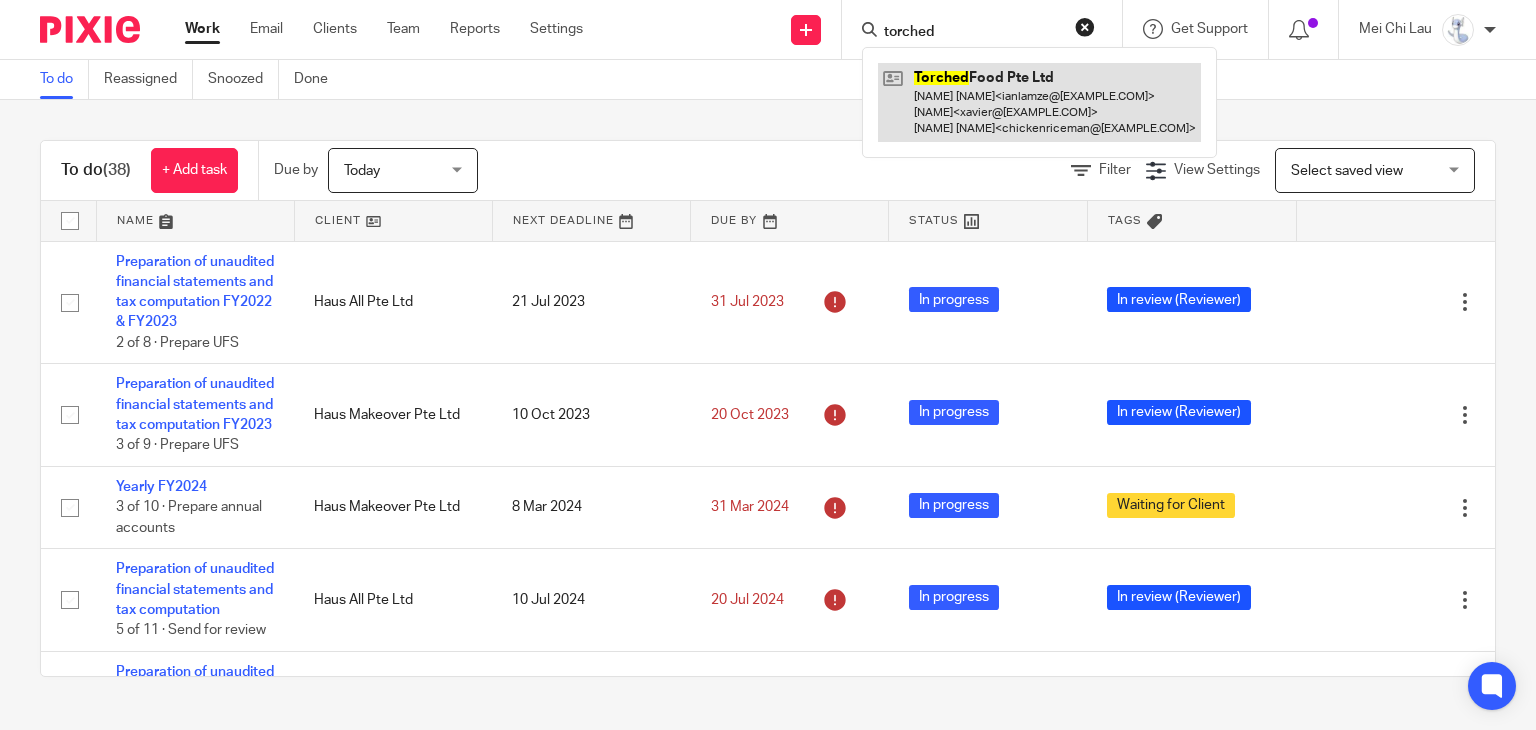 type on "torched" 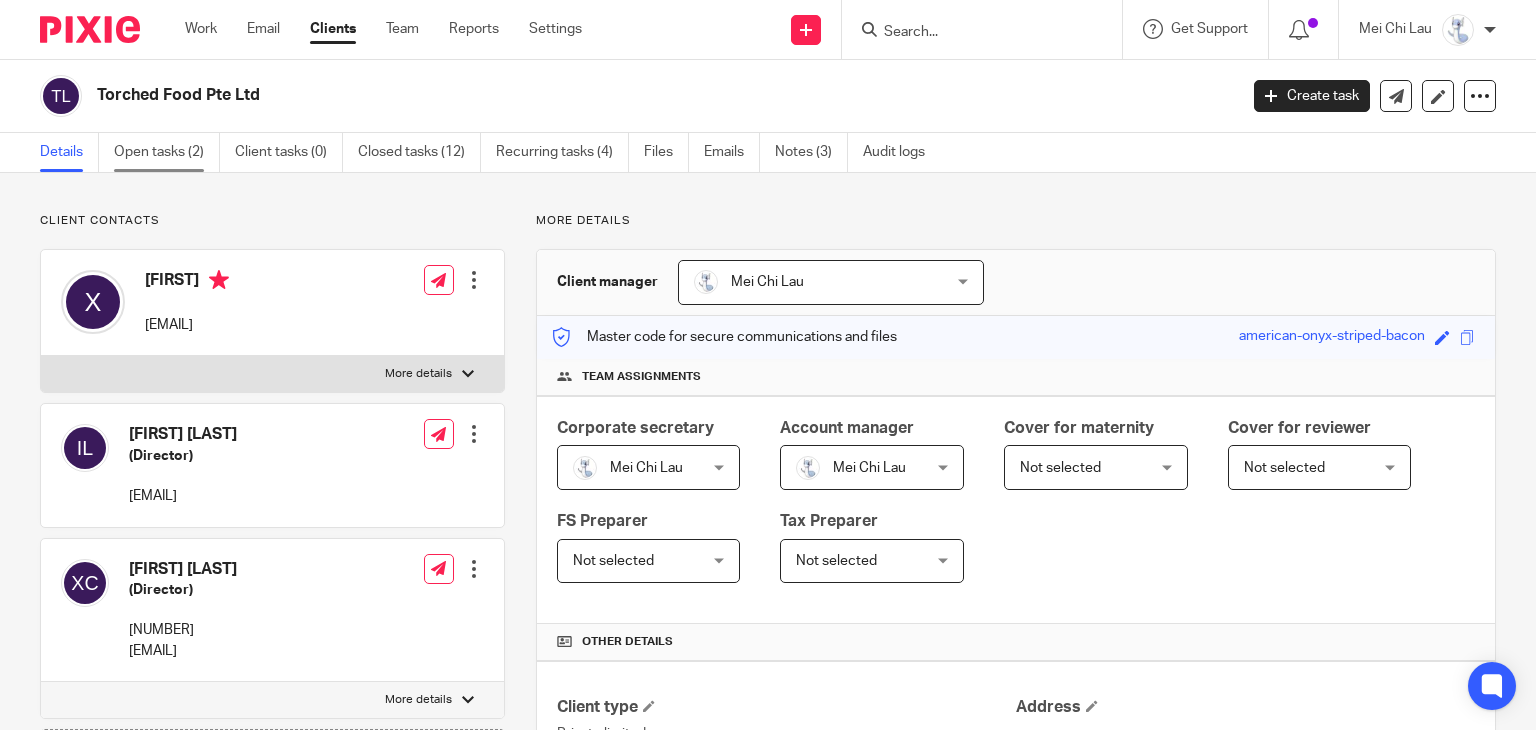 scroll, scrollTop: 0, scrollLeft: 0, axis: both 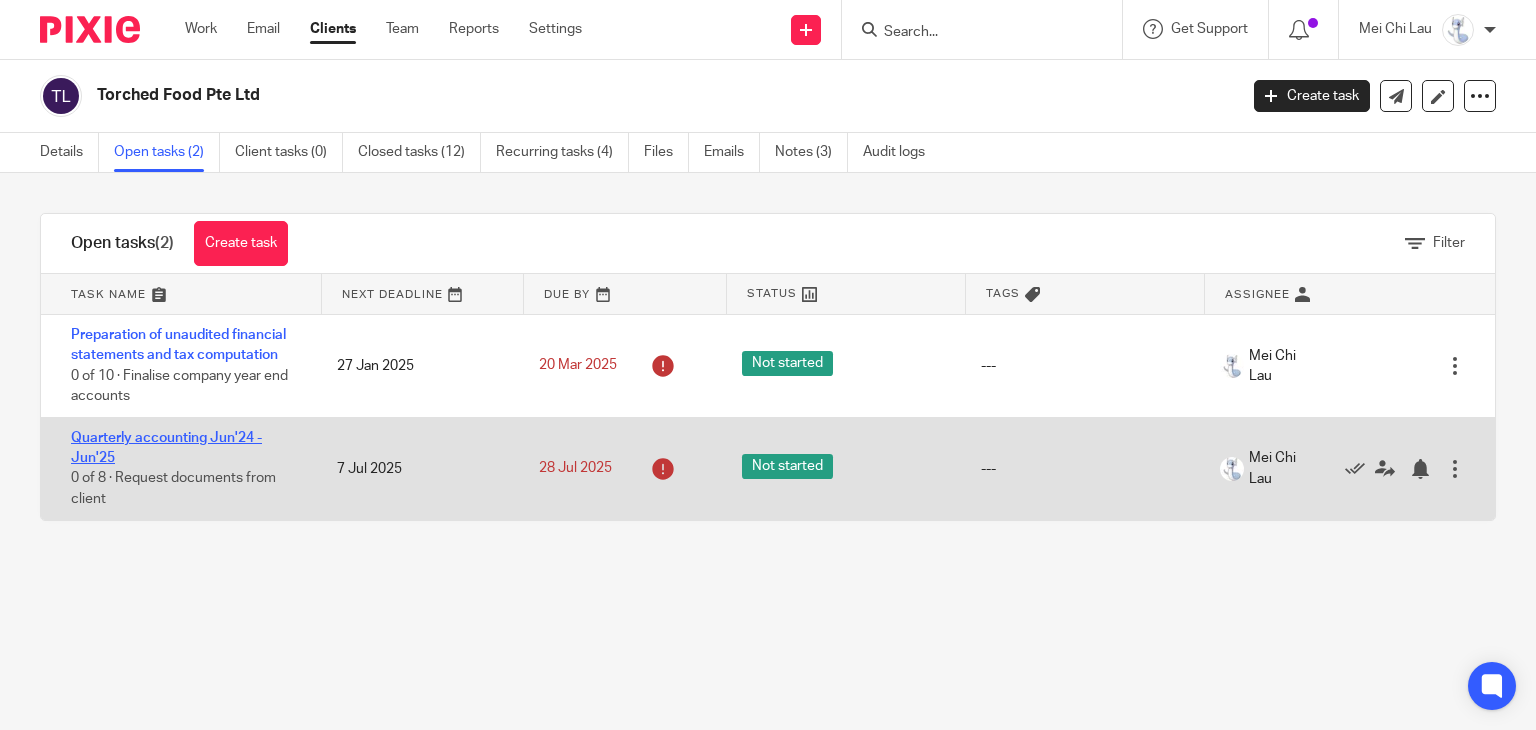 click on "Quarterly accounting Jun'24 - Jun'25" at bounding box center [166, 448] 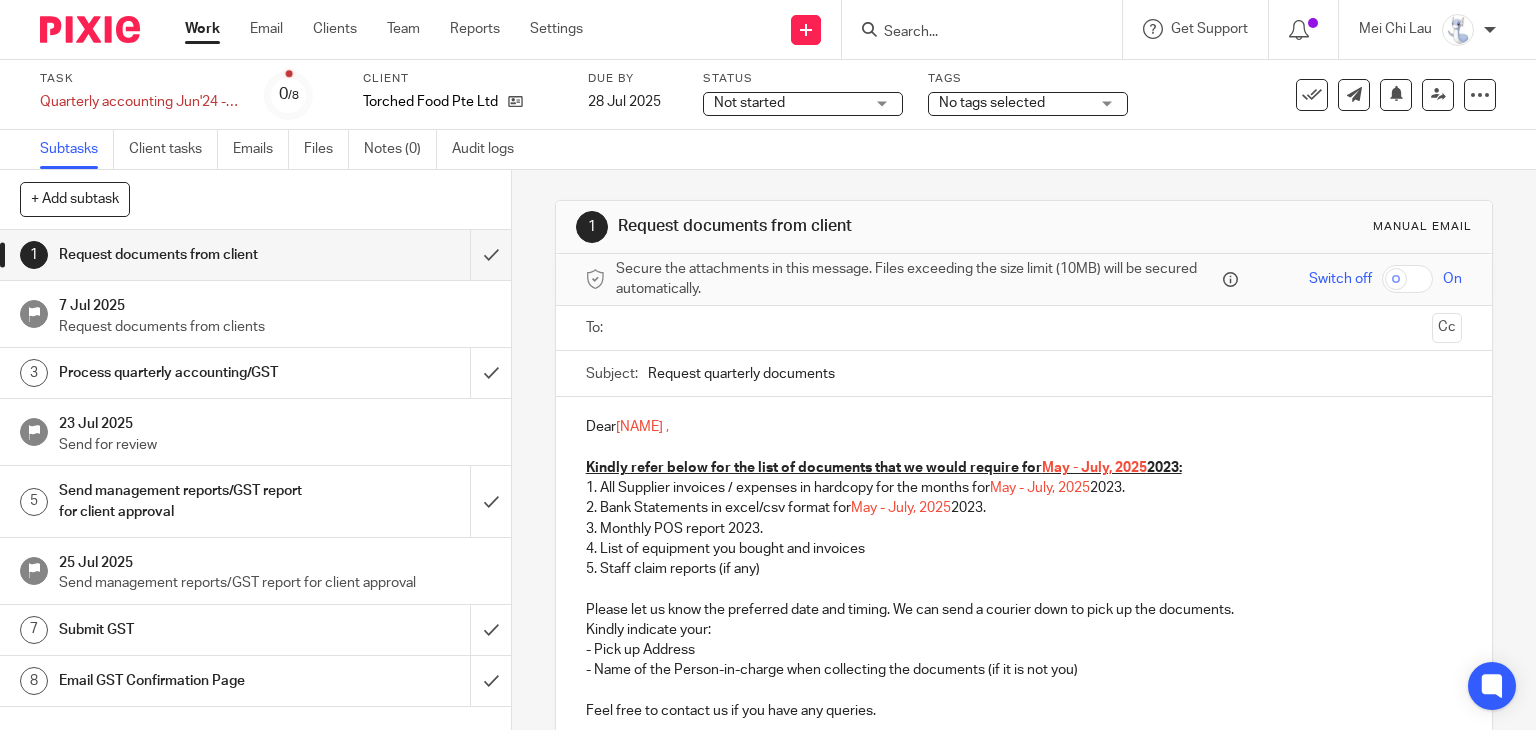 scroll, scrollTop: 0, scrollLeft: 0, axis: both 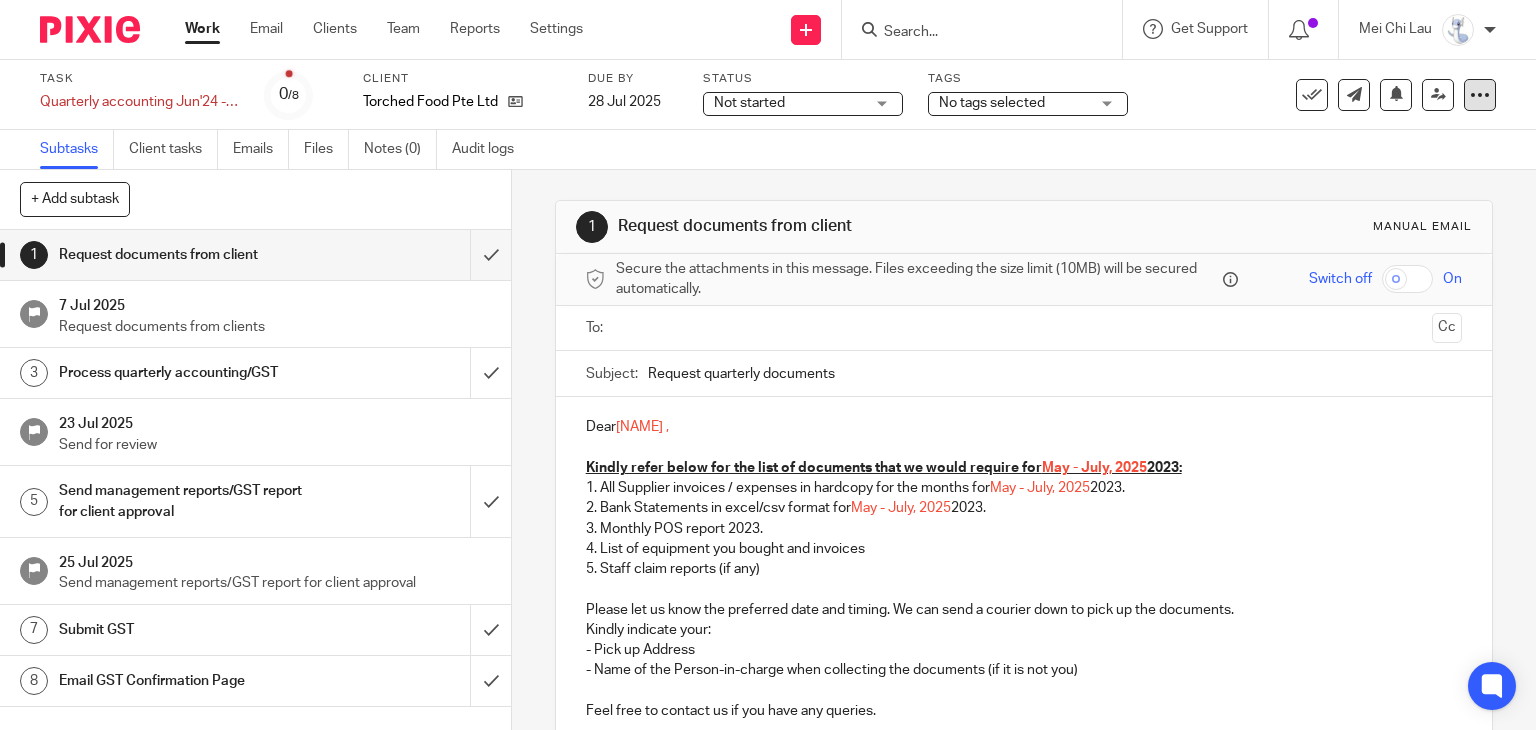 click at bounding box center [1480, 95] 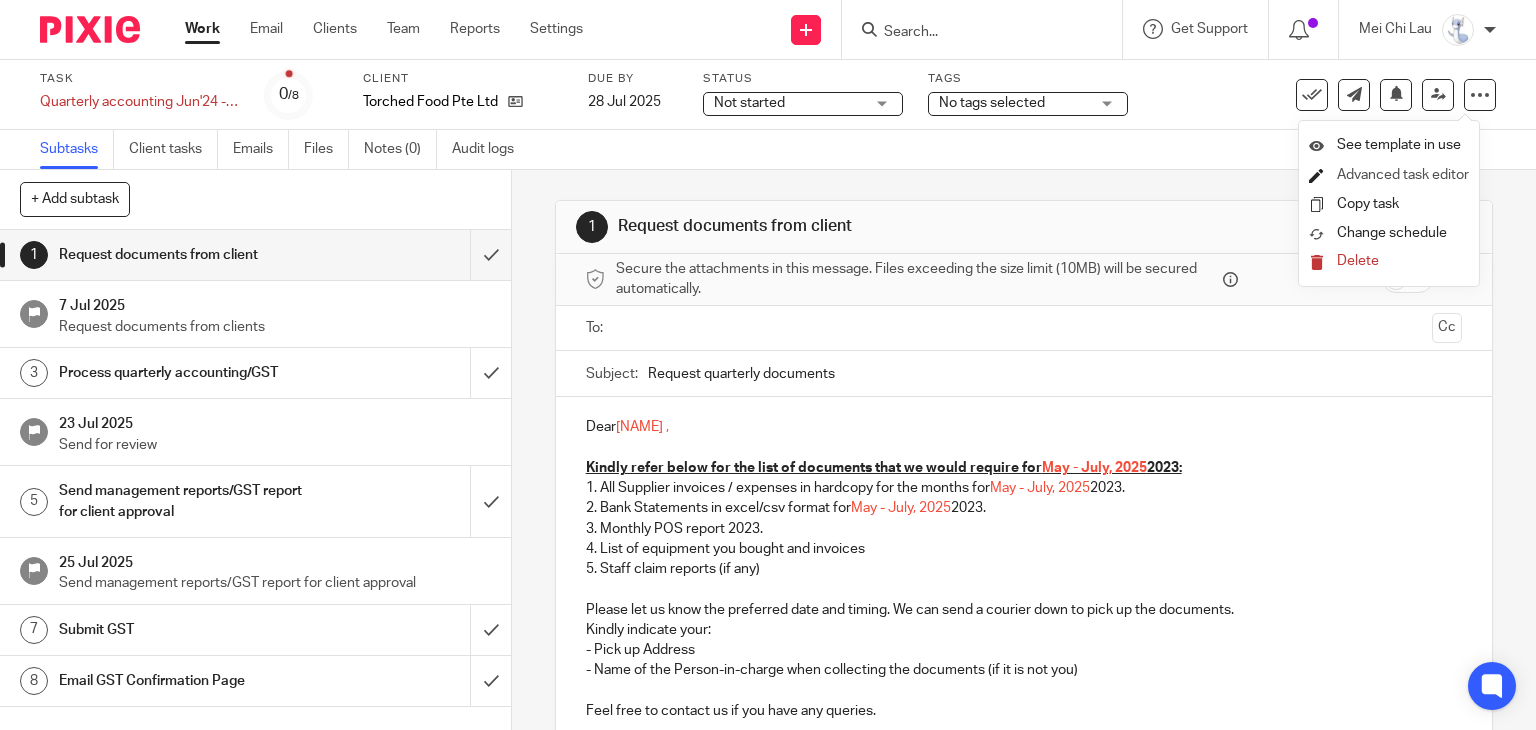 click on "Advanced task editor" at bounding box center [1403, 175] 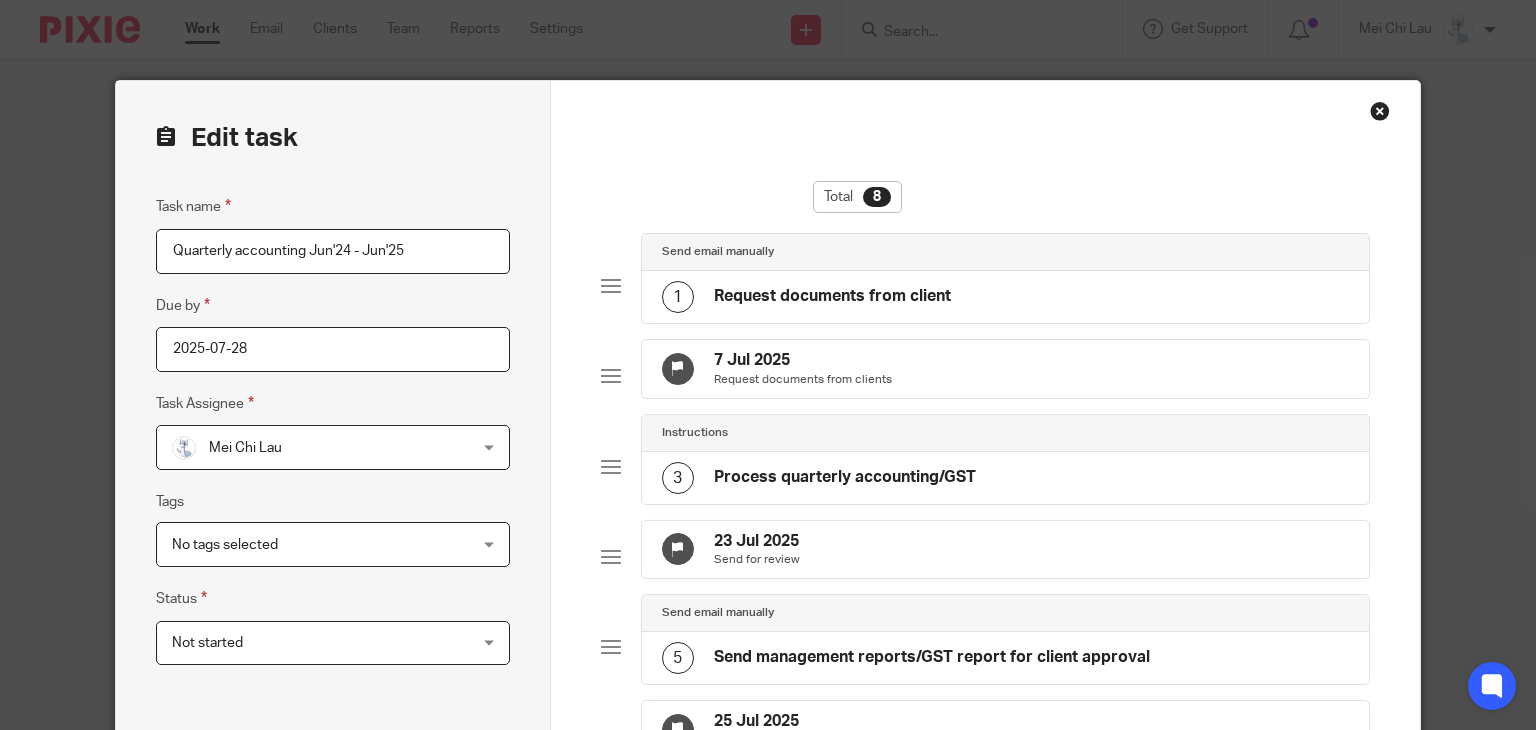 scroll, scrollTop: 0, scrollLeft: 0, axis: both 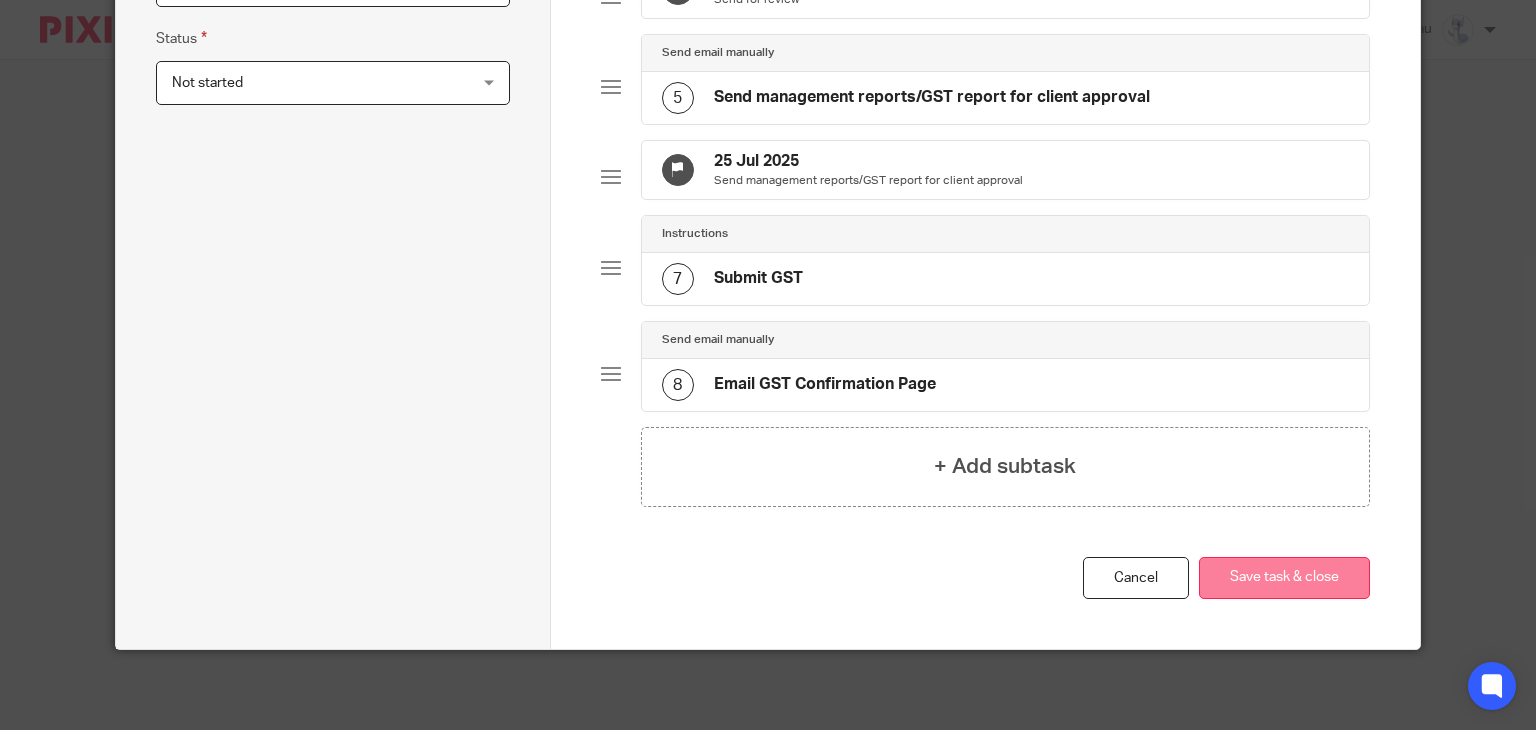 type on "Quarterly accounting [MONTH]'[YEAR] - [MONTH]'[YEAR]" 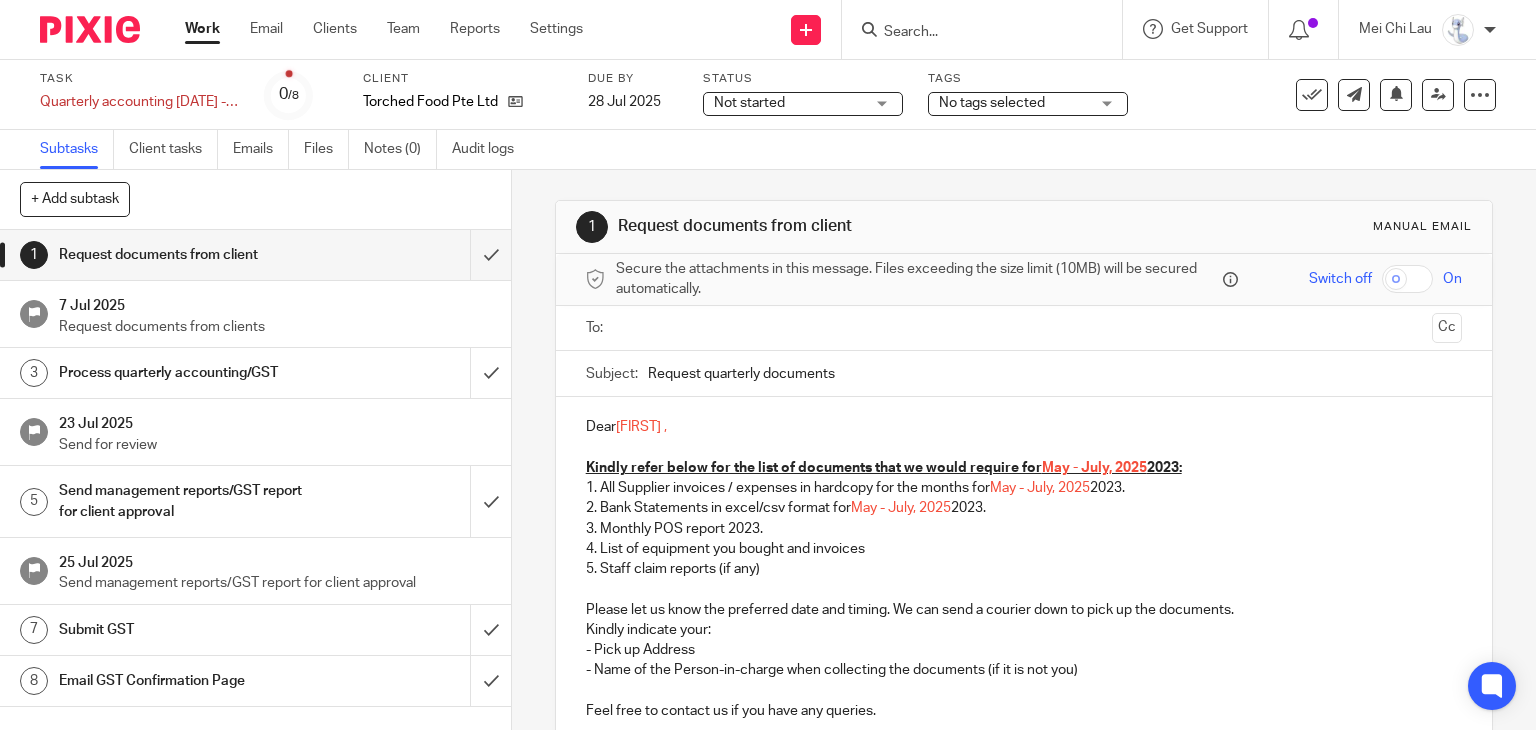 scroll, scrollTop: 0, scrollLeft: 0, axis: both 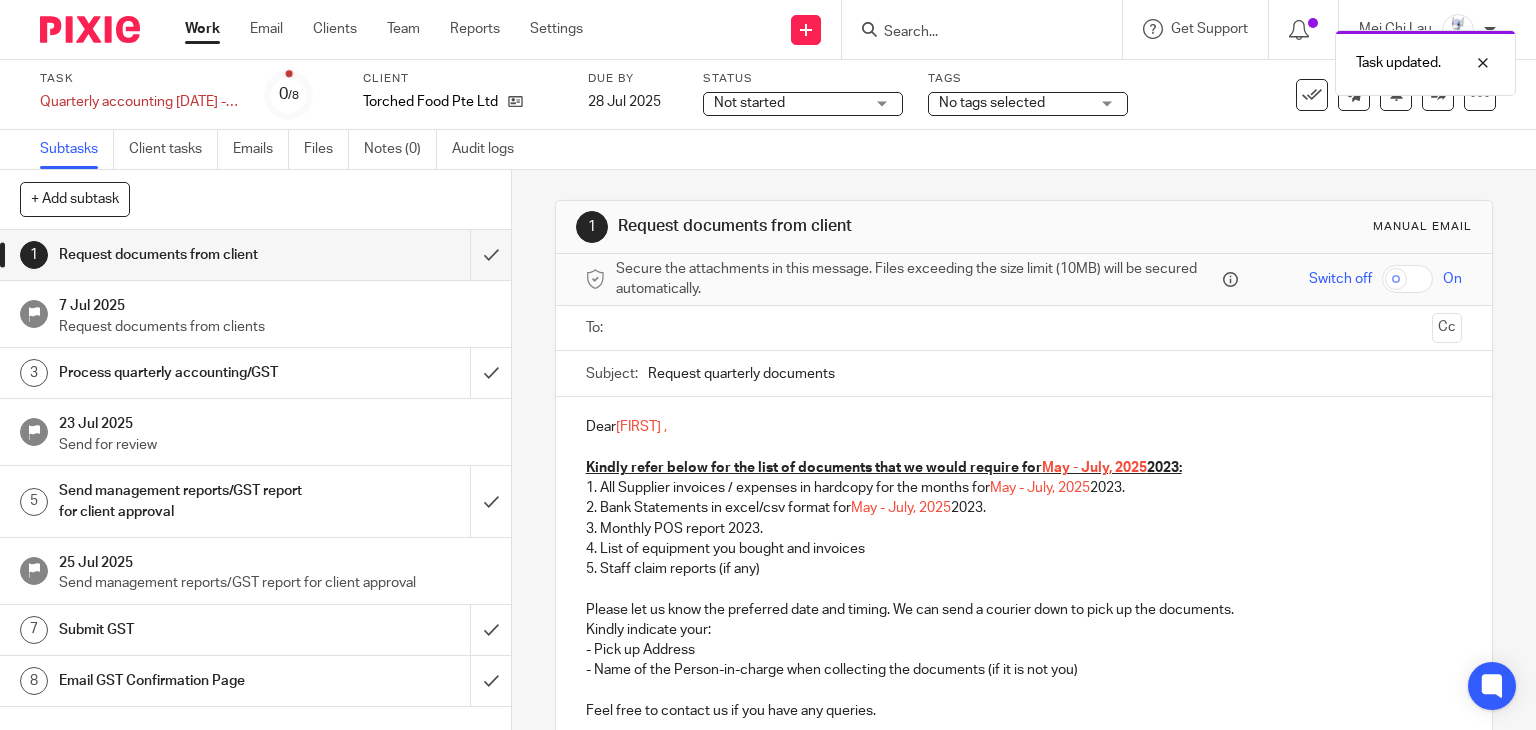click on "No tags selected" at bounding box center (992, 103) 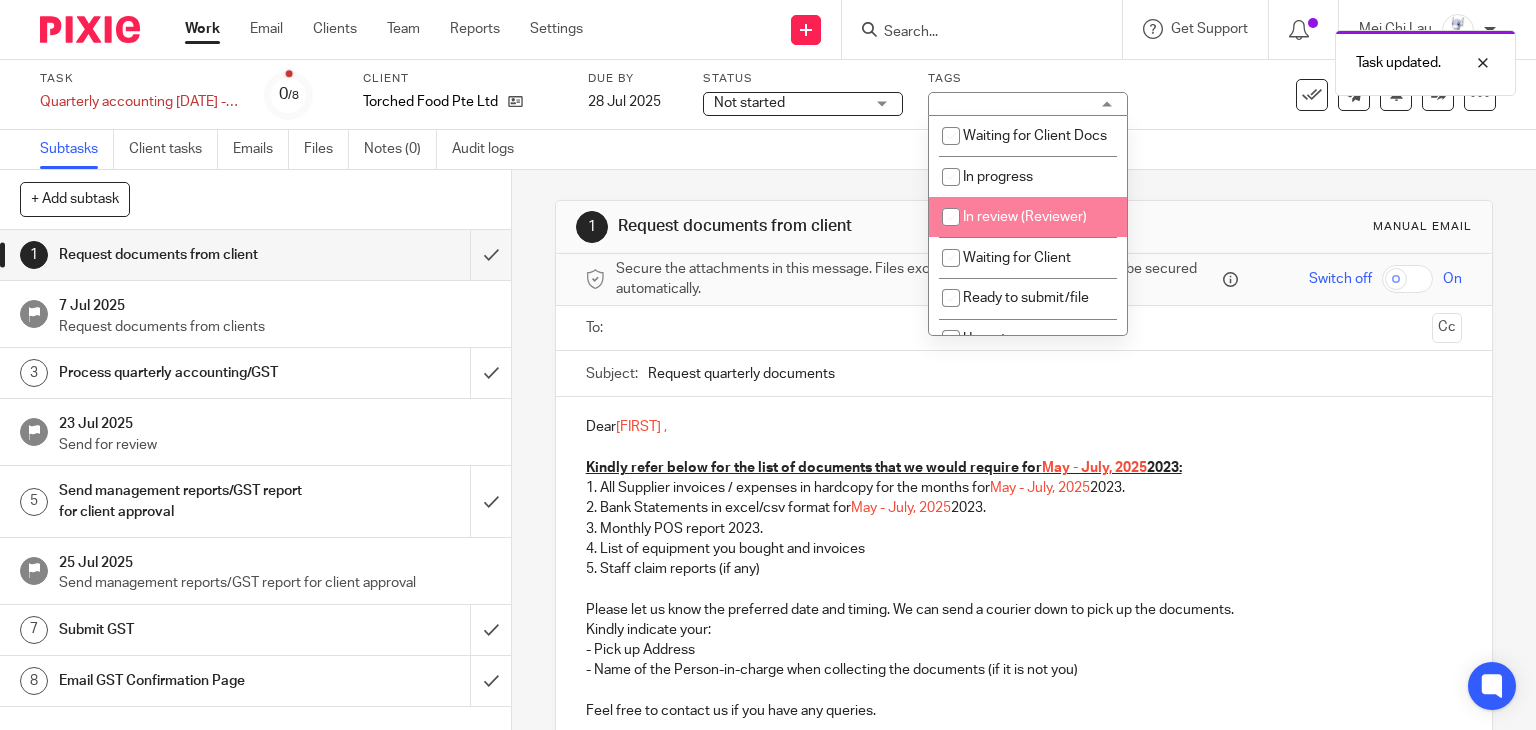 click on "In review (Reviewer)" at bounding box center (1028, 217) 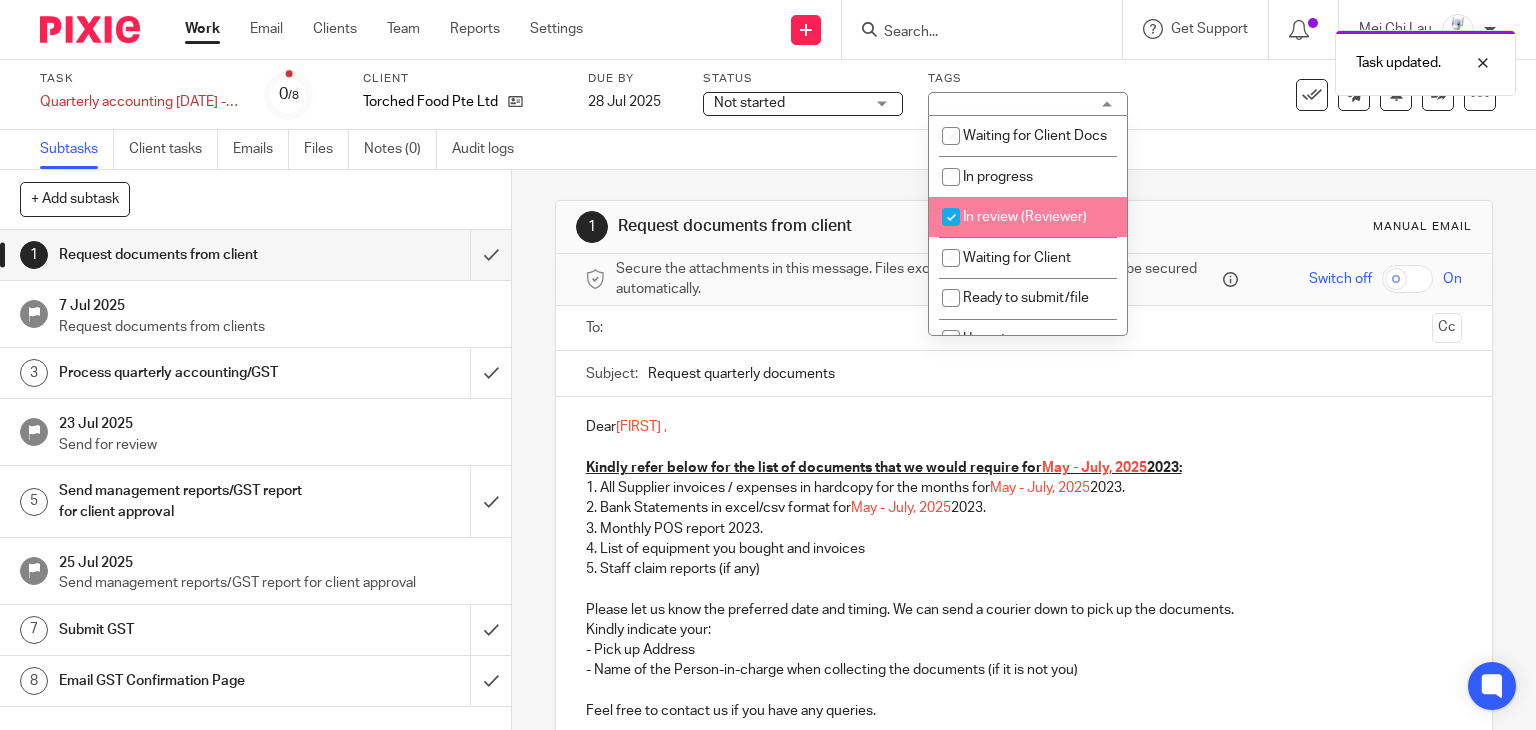 checkbox on "true" 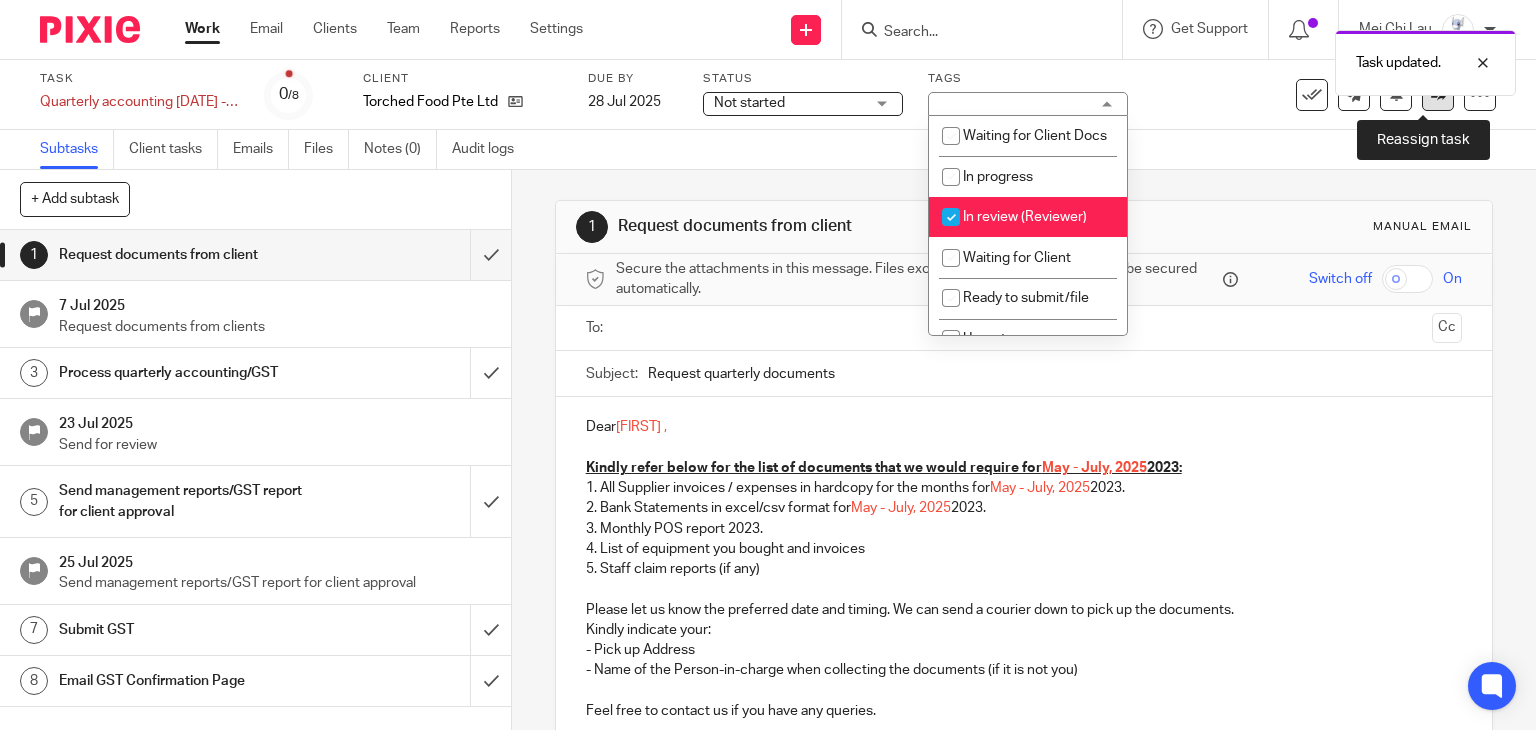 click at bounding box center [1438, 94] 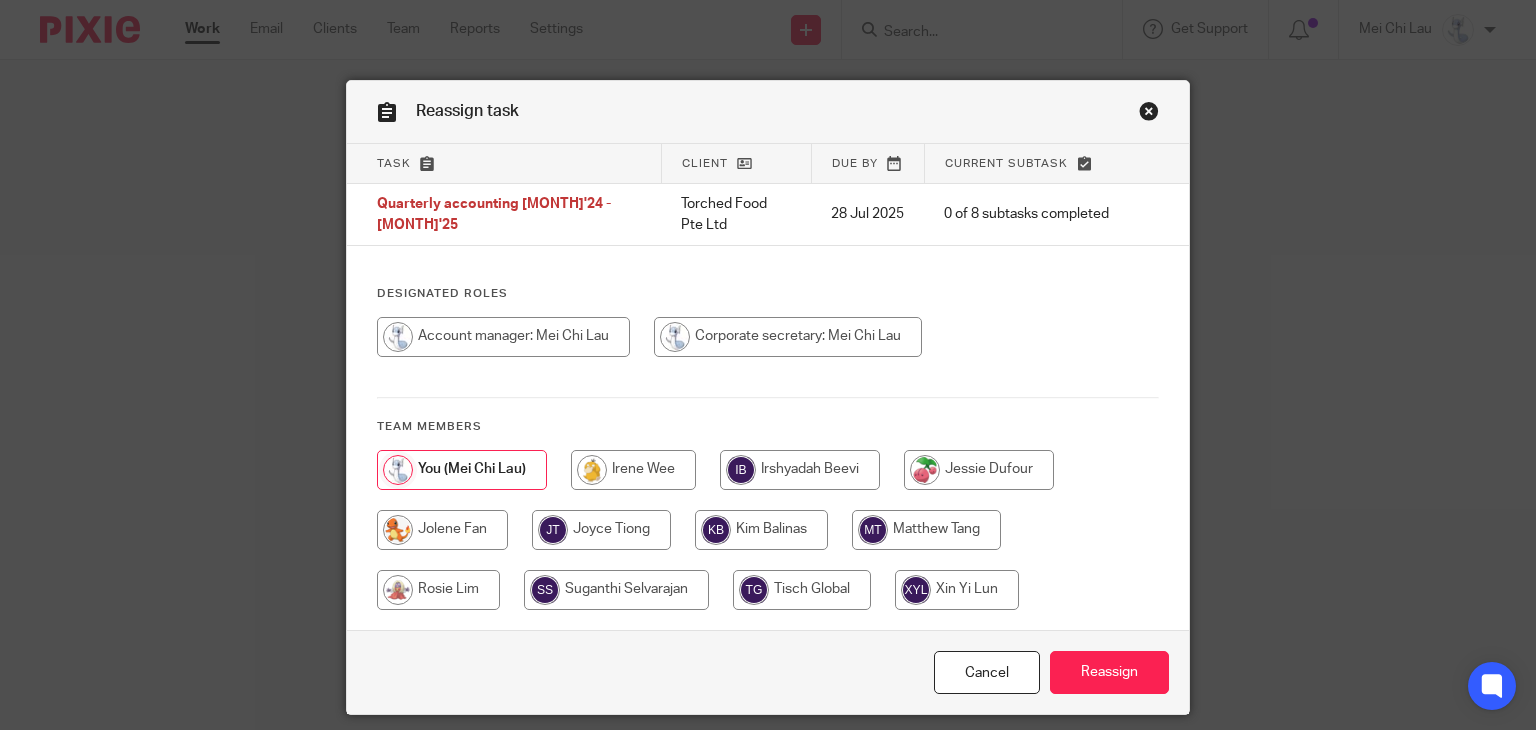 scroll, scrollTop: 0, scrollLeft: 0, axis: both 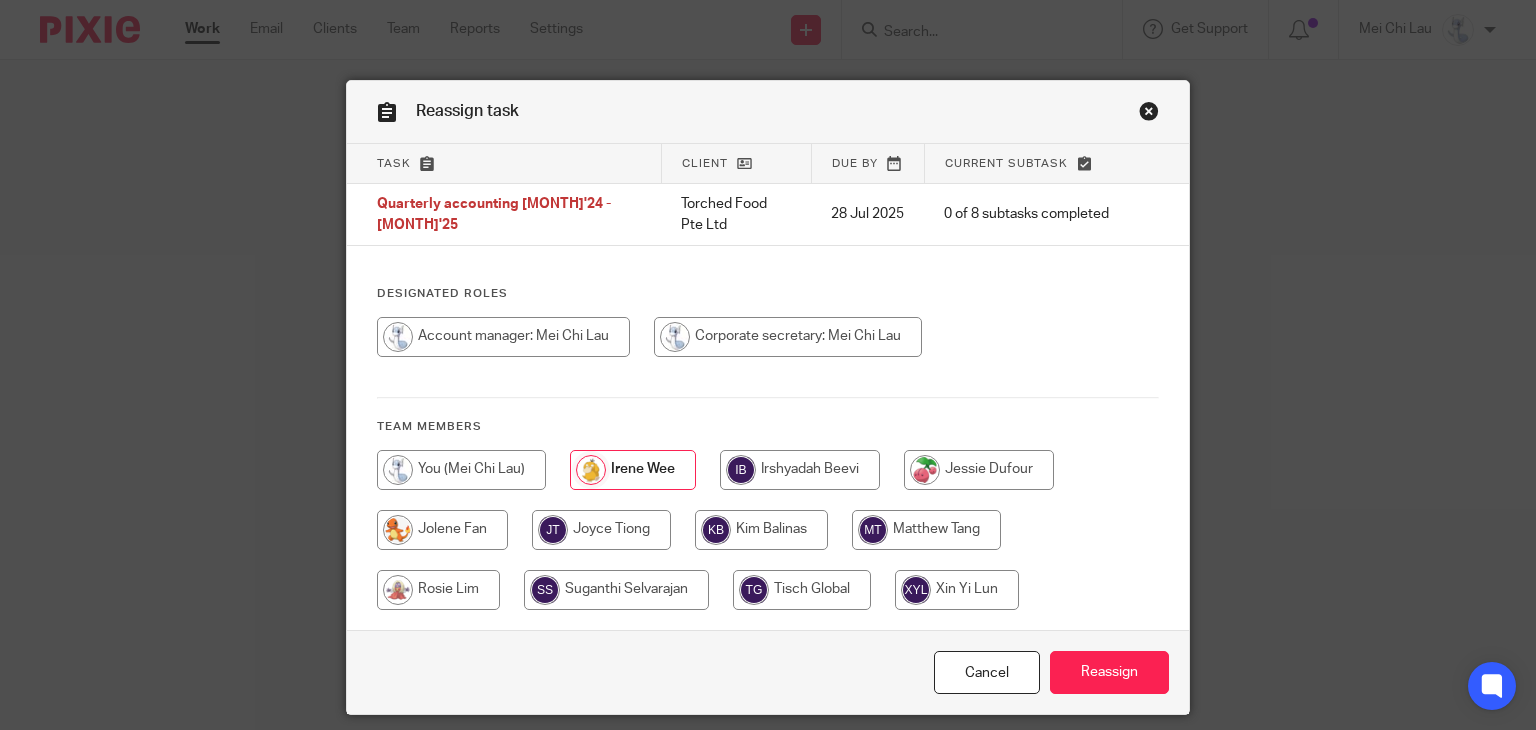 click on "Cancel
Reassign" at bounding box center (768, 672) 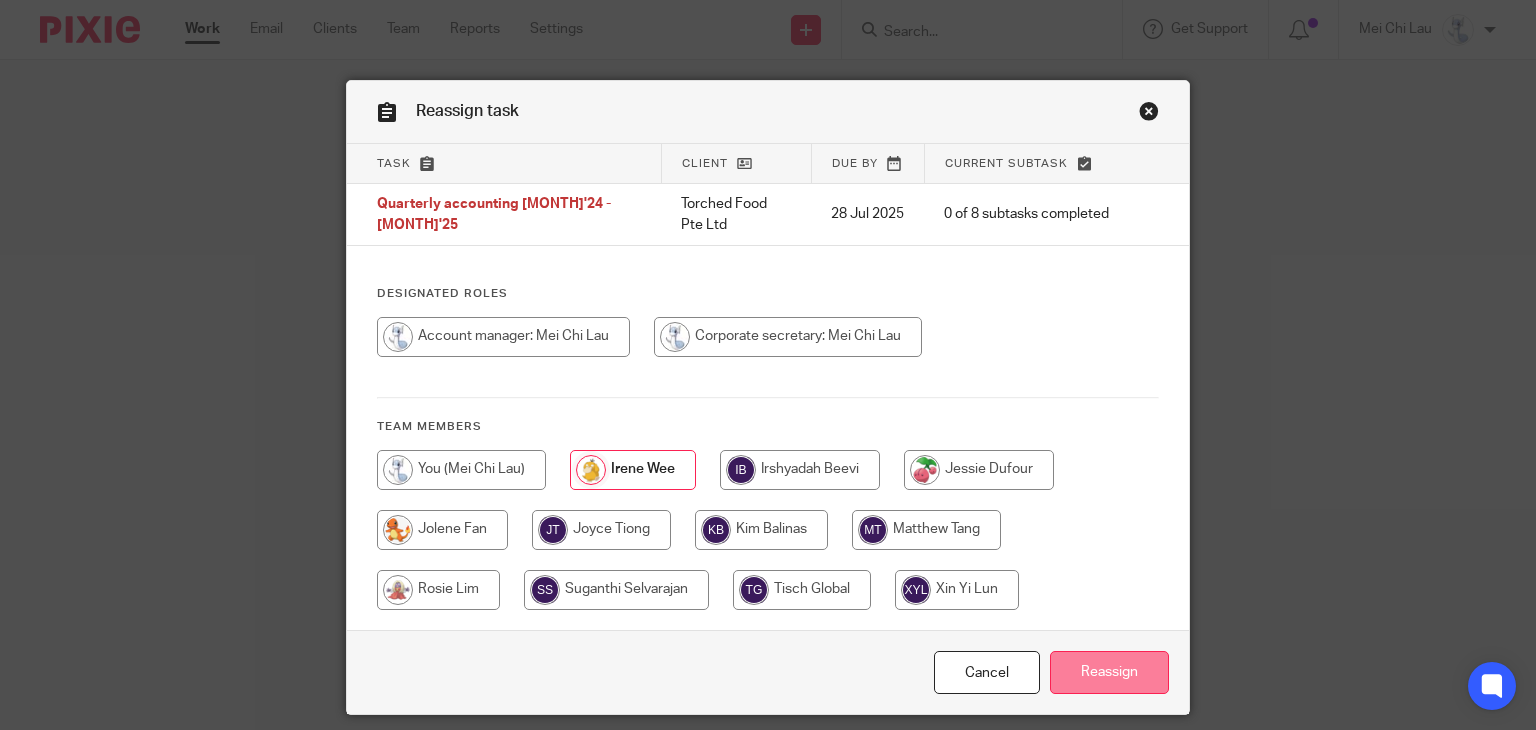 click on "Reassign" at bounding box center (1109, 672) 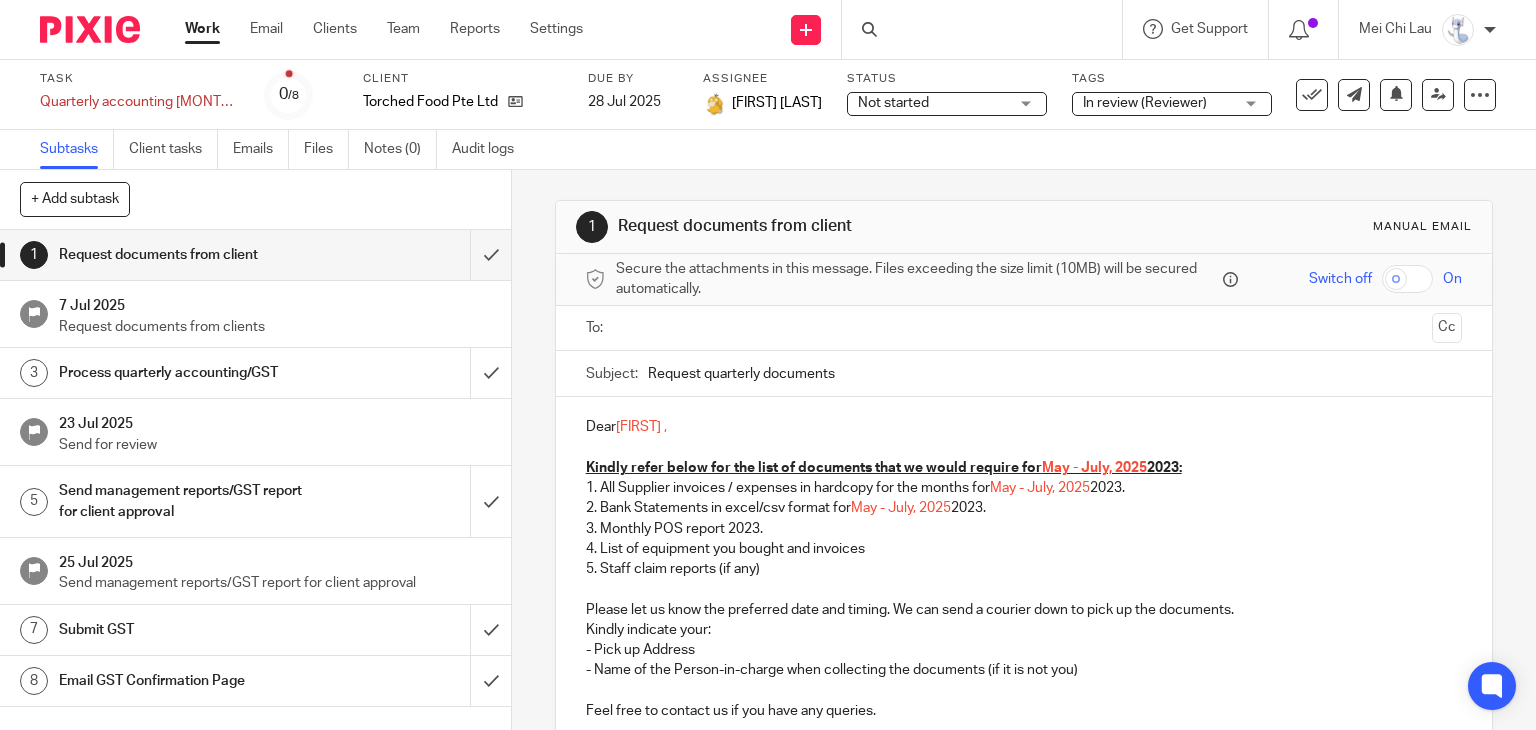 scroll, scrollTop: 0, scrollLeft: 0, axis: both 